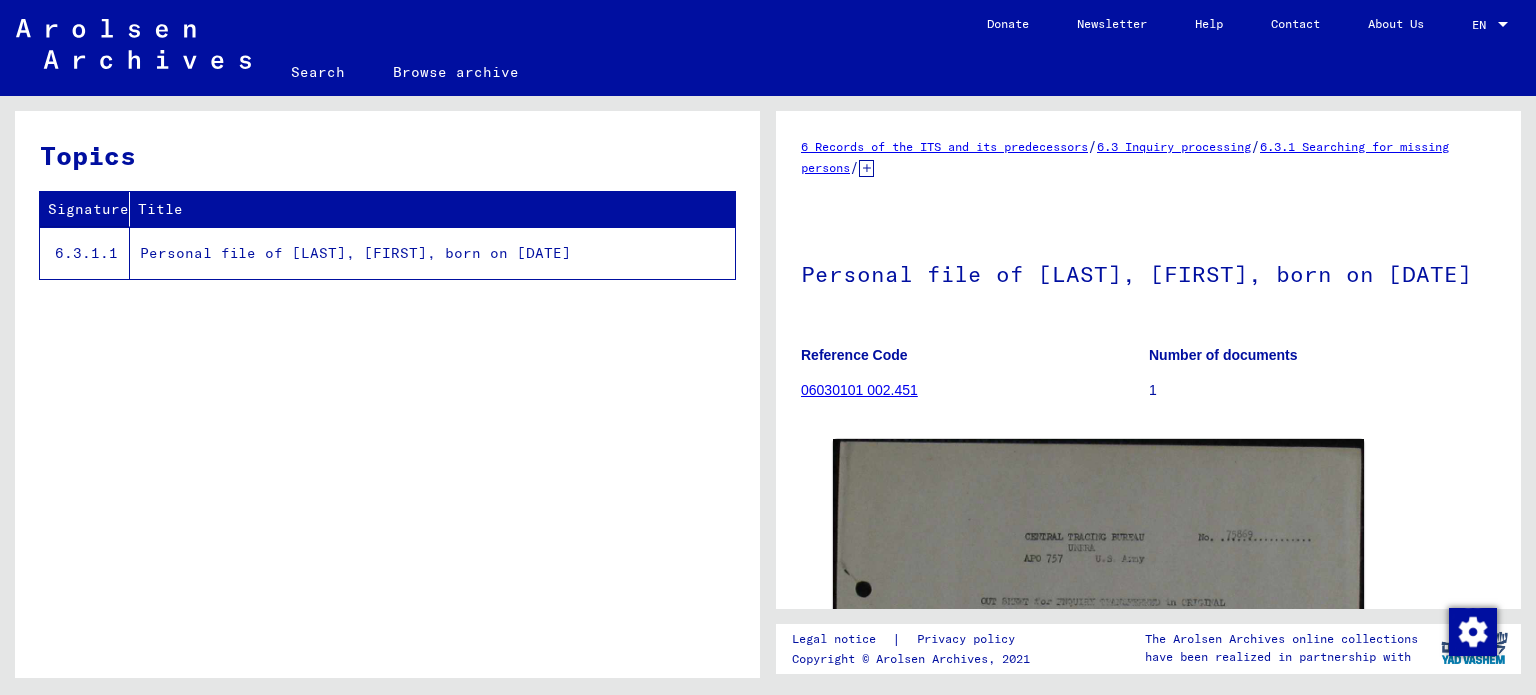 scroll, scrollTop: 0, scrollLeft: 0, axis: both 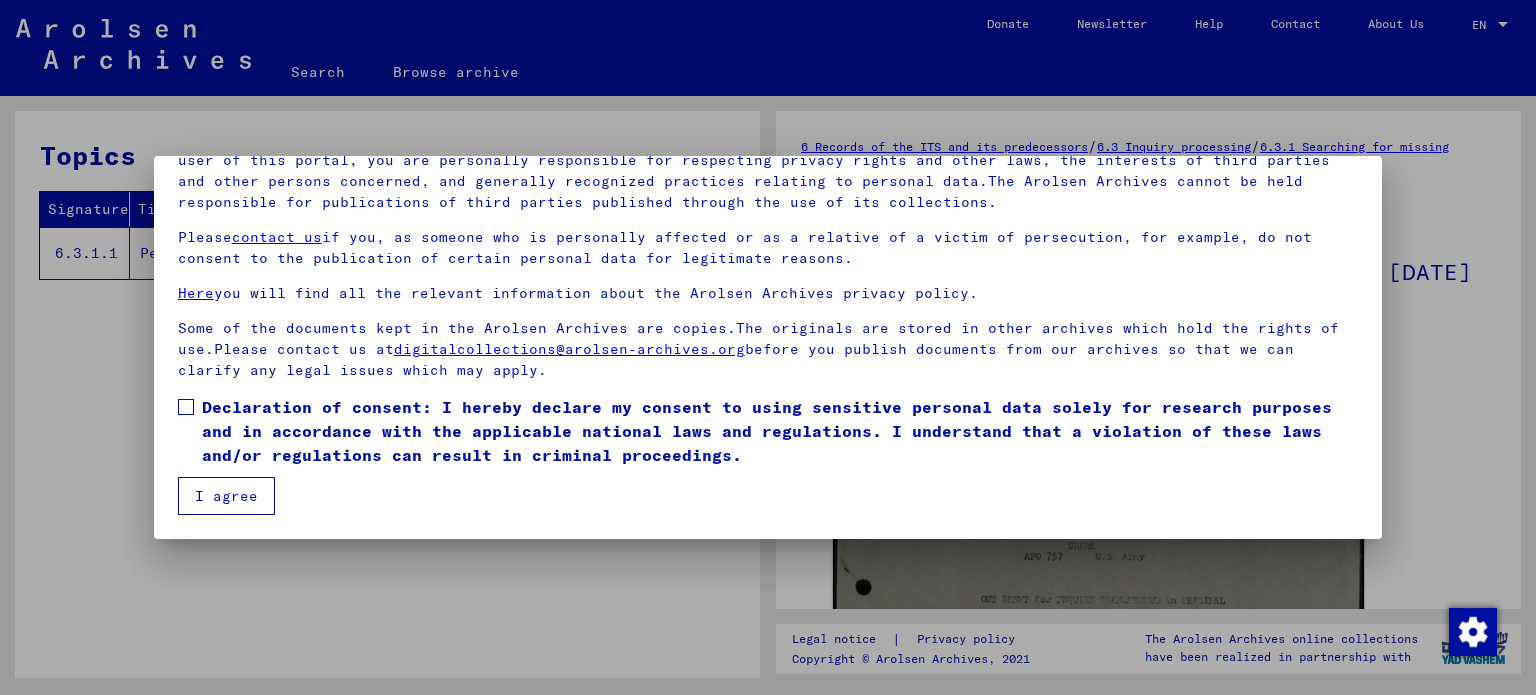 click at bounding box center (186, 407) 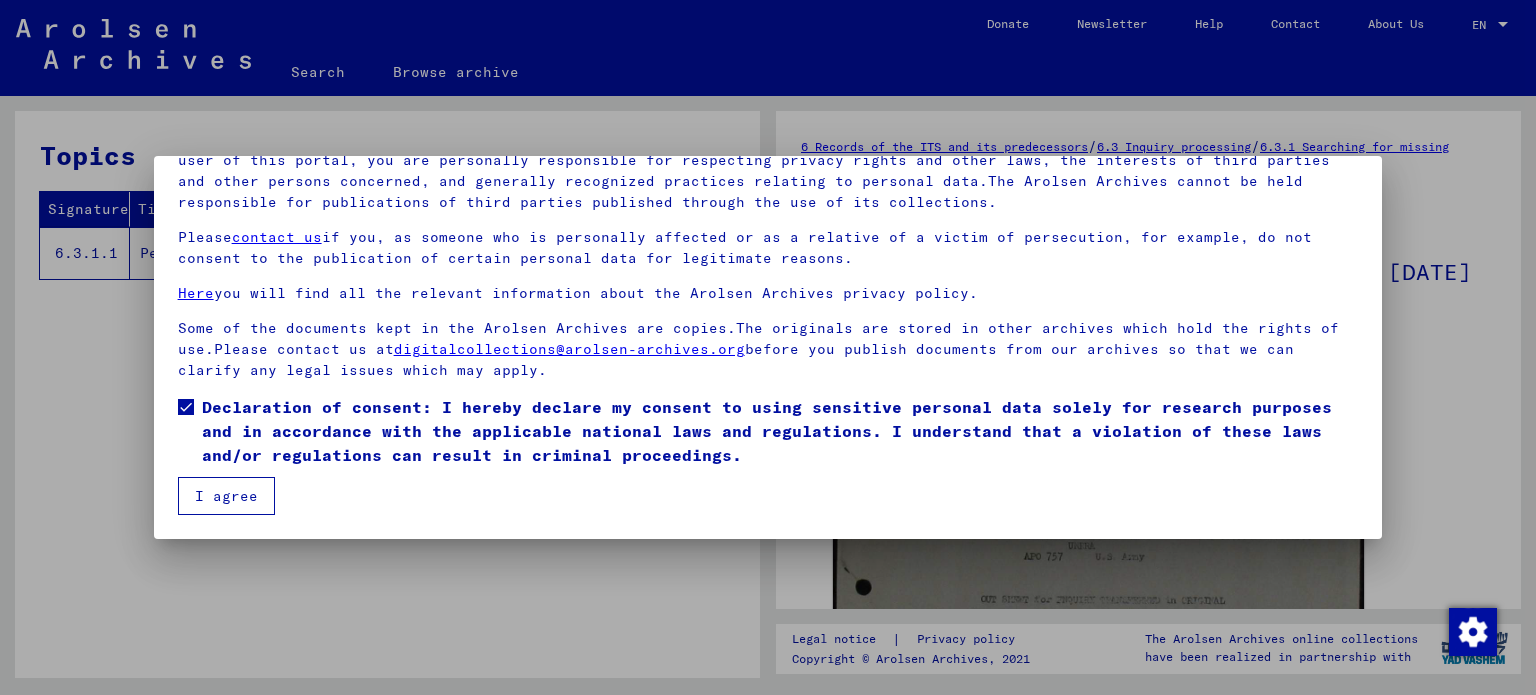 click on "I agree" at bounding box center (226, 496) 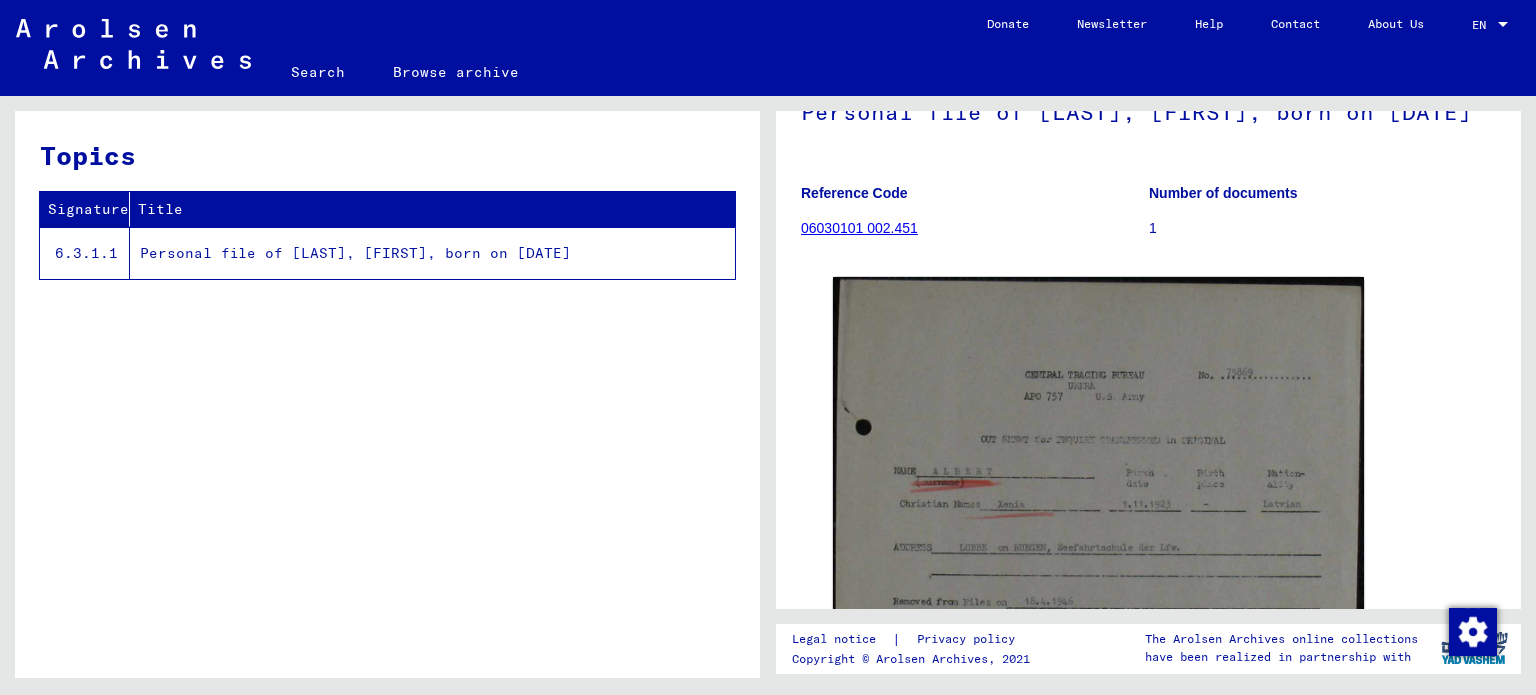 scroll, scrollTop: 100, scrollLeft: 0, axis: vertical 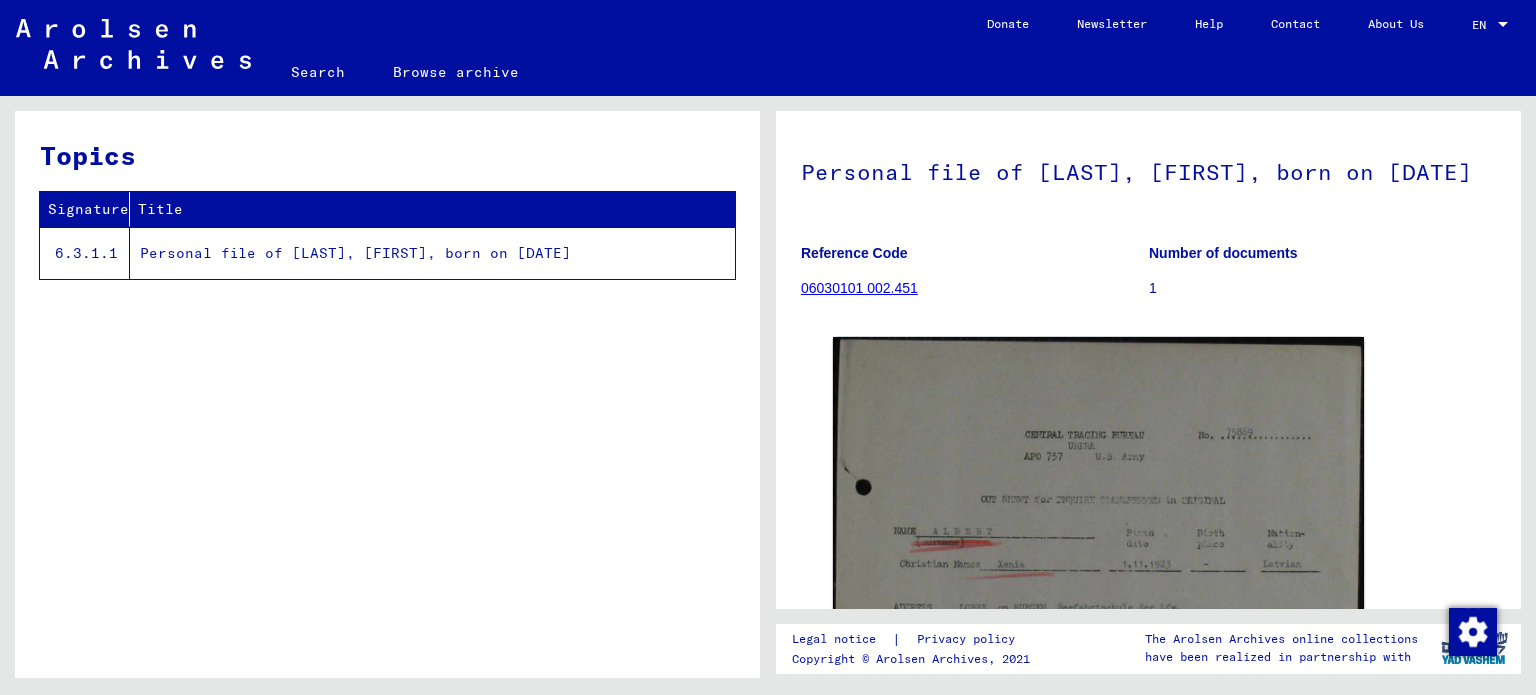 click on "06030101 002.451" 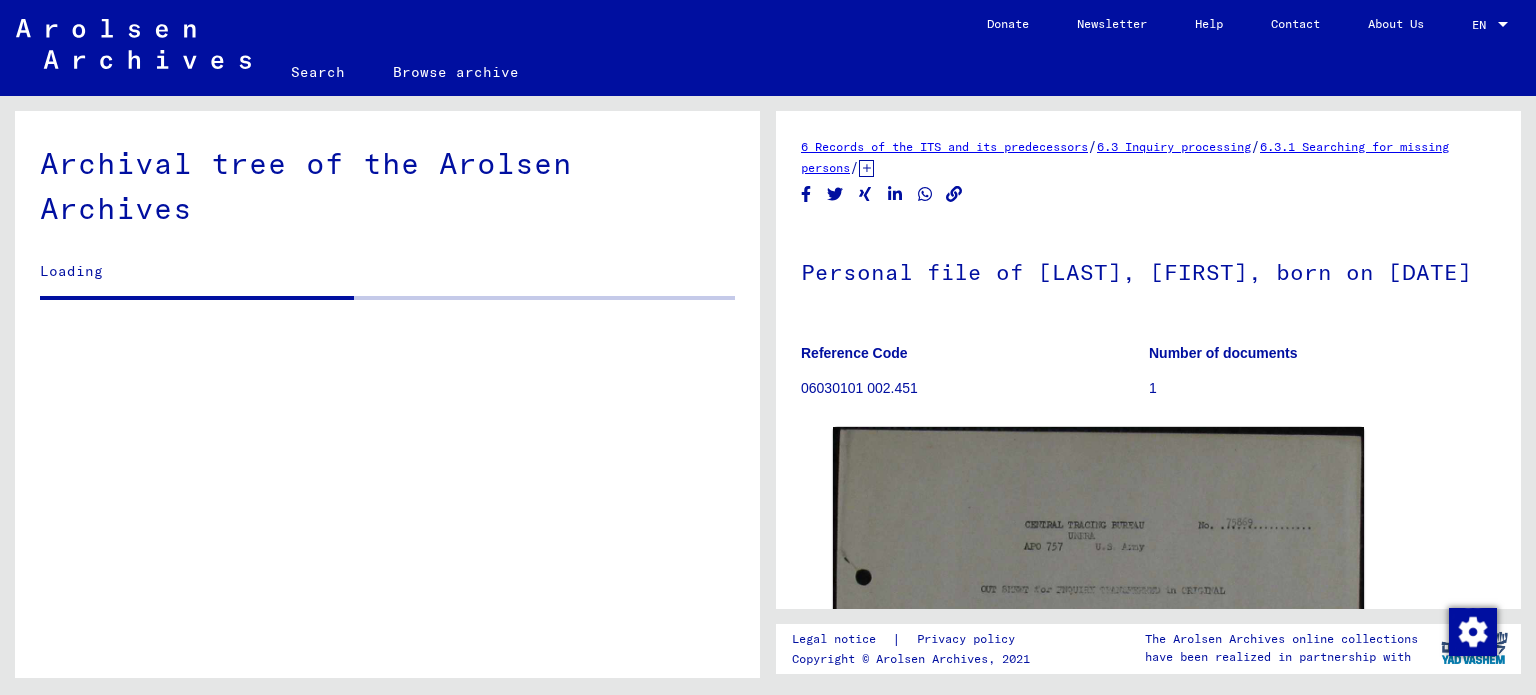 scroll, scrollTop: 0, scrollLeft: 0, axis: both 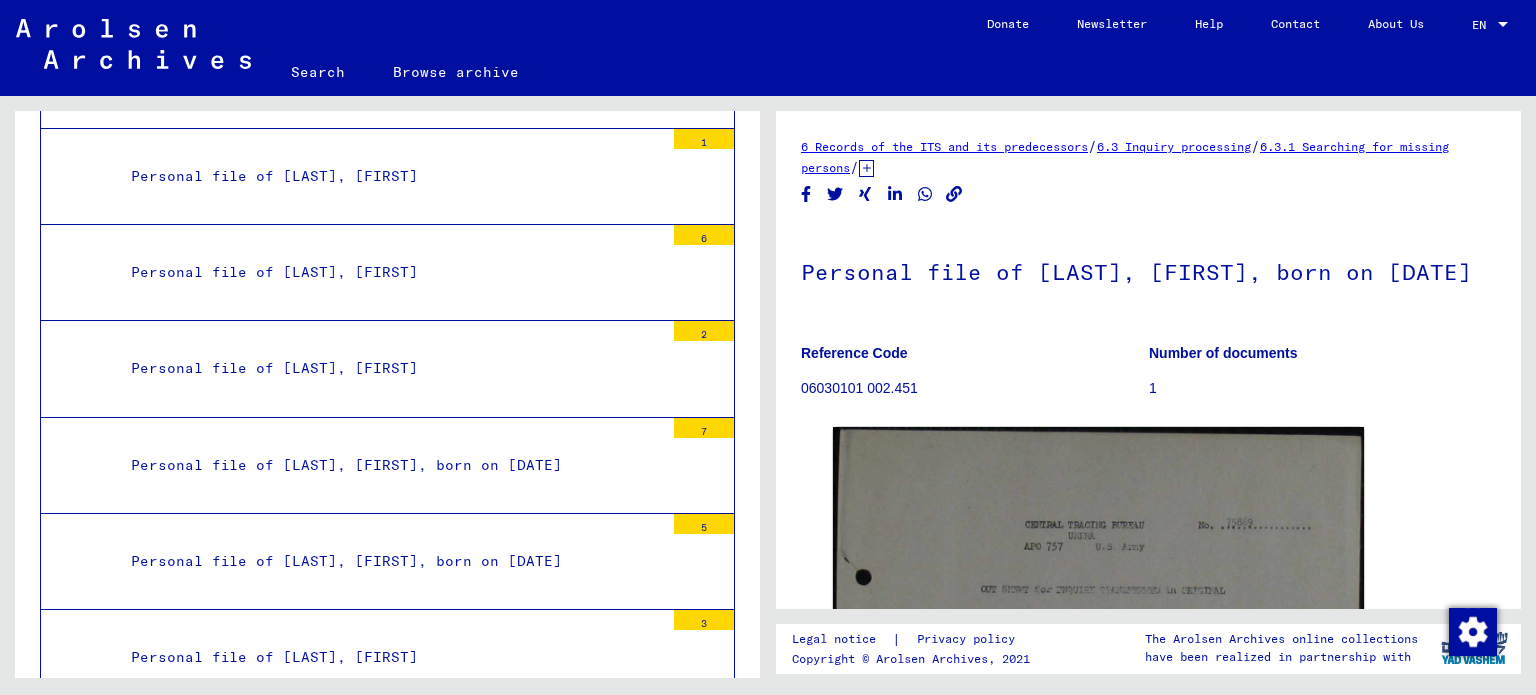 click on "6 Records of the ITS and its predecessors" 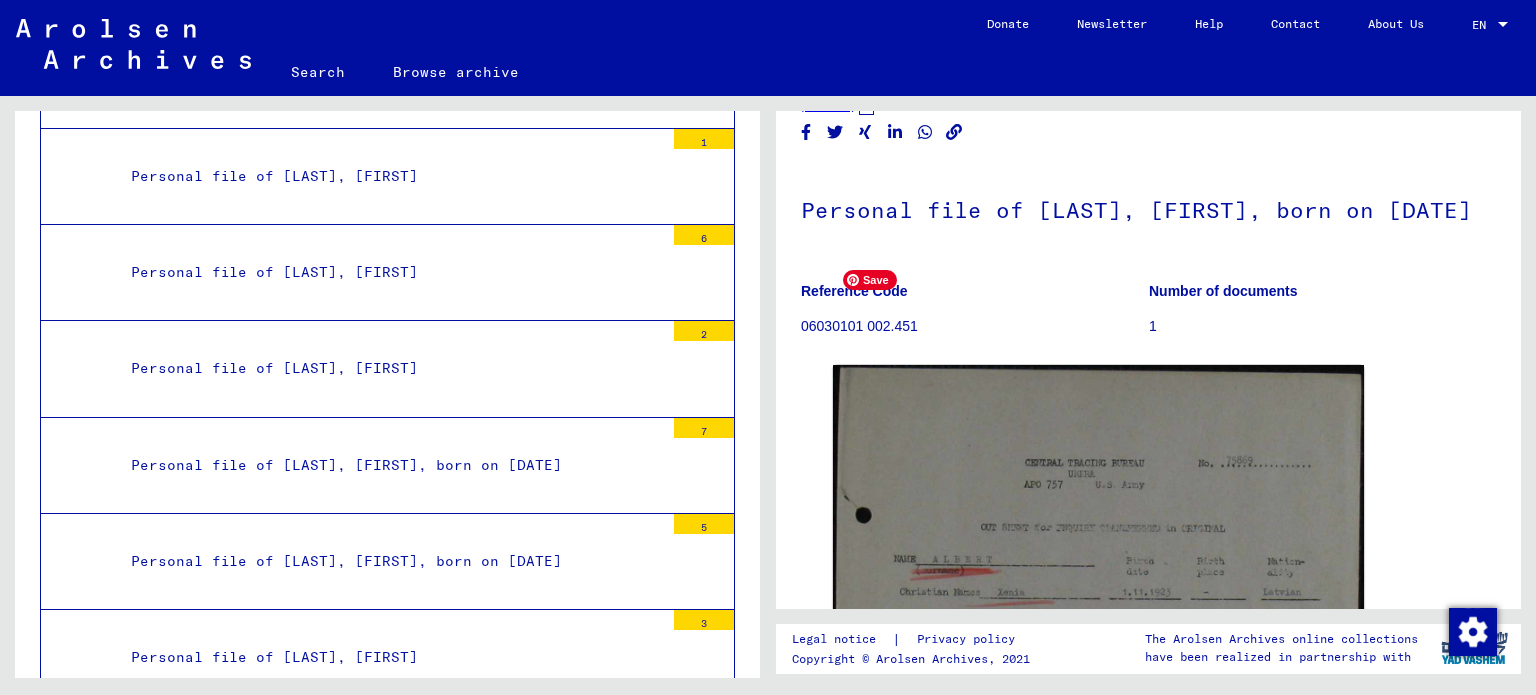 scroll, scrollTop: 0, scrollLeft: 0, axis: both 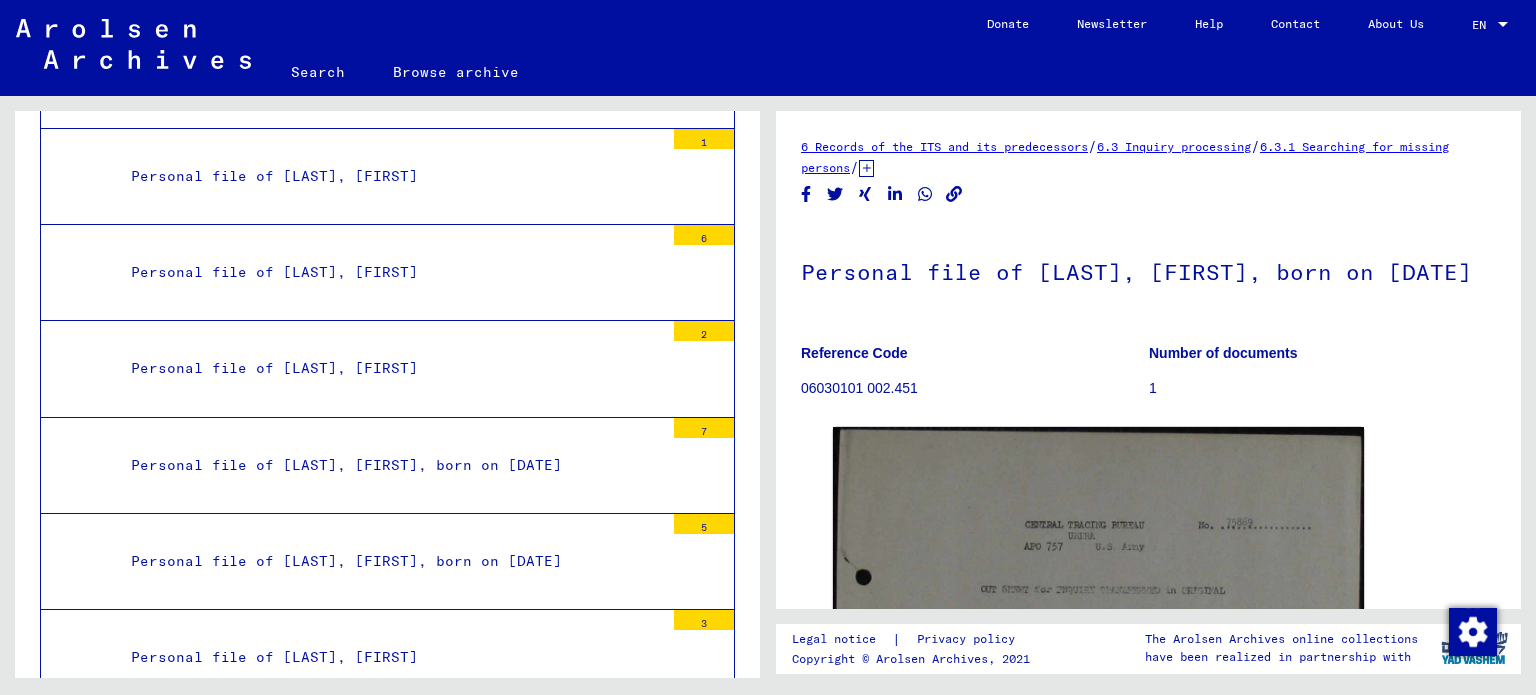 click on "6.3 Inquiry processing" 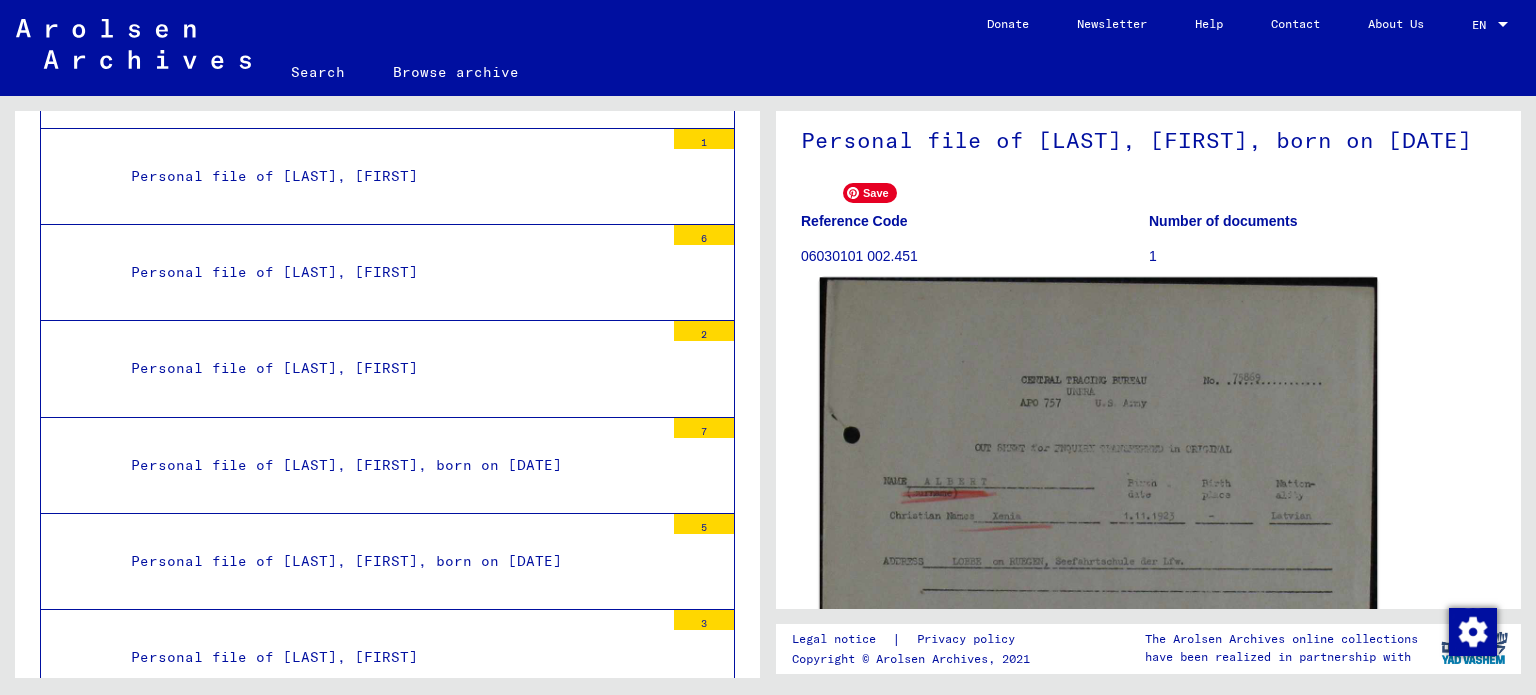 scroll, scrollTop: 0, scrollLeft: 0, axis: both 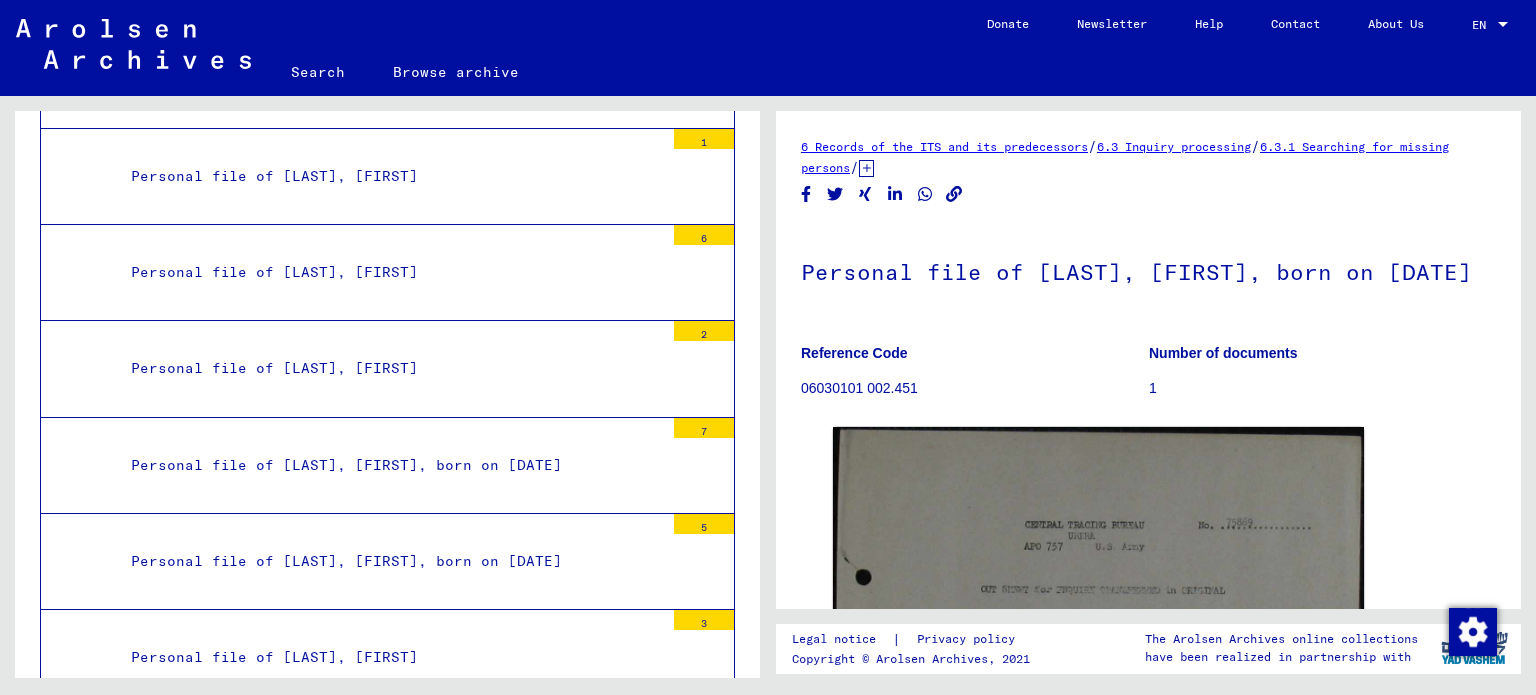 click on "6.3.1 Searching for missing persons" 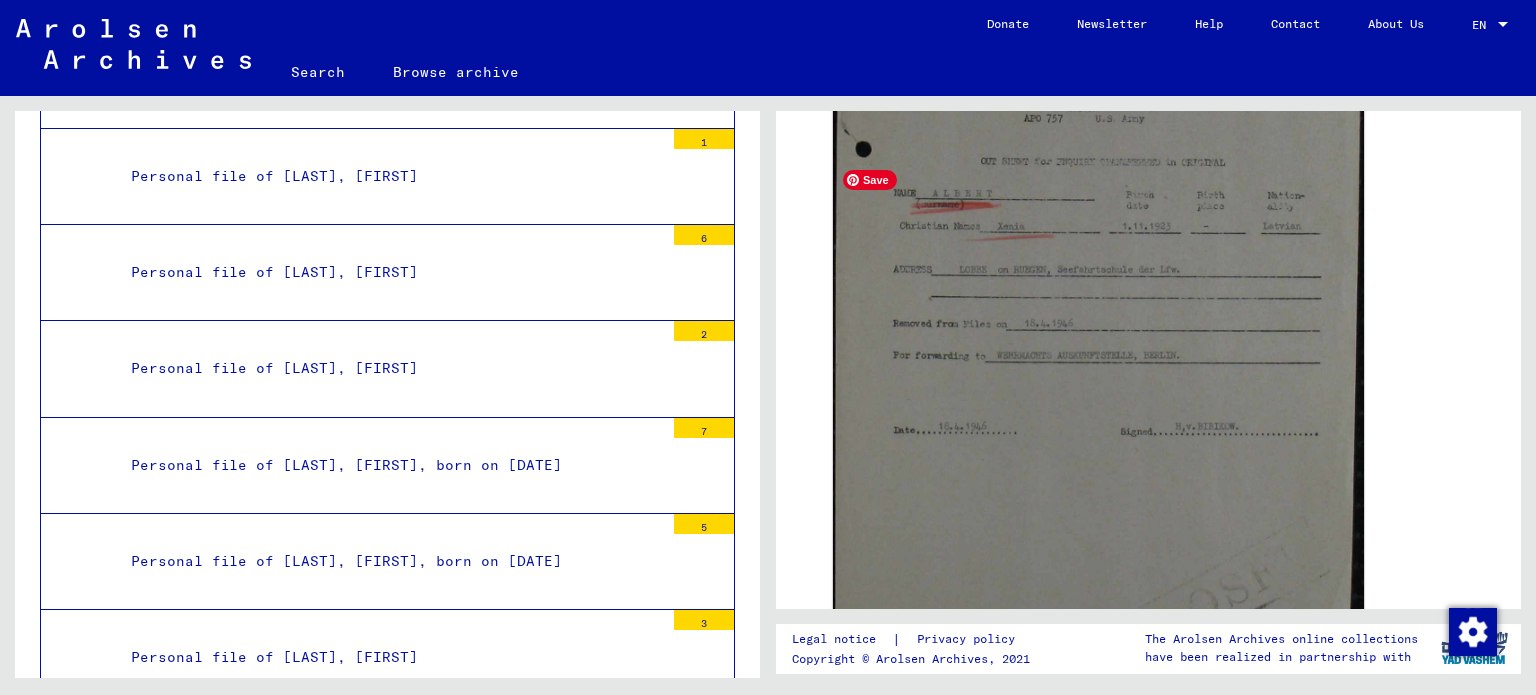 scroll, scrollTop: 400, scrollLeft: 0, axis: vertical 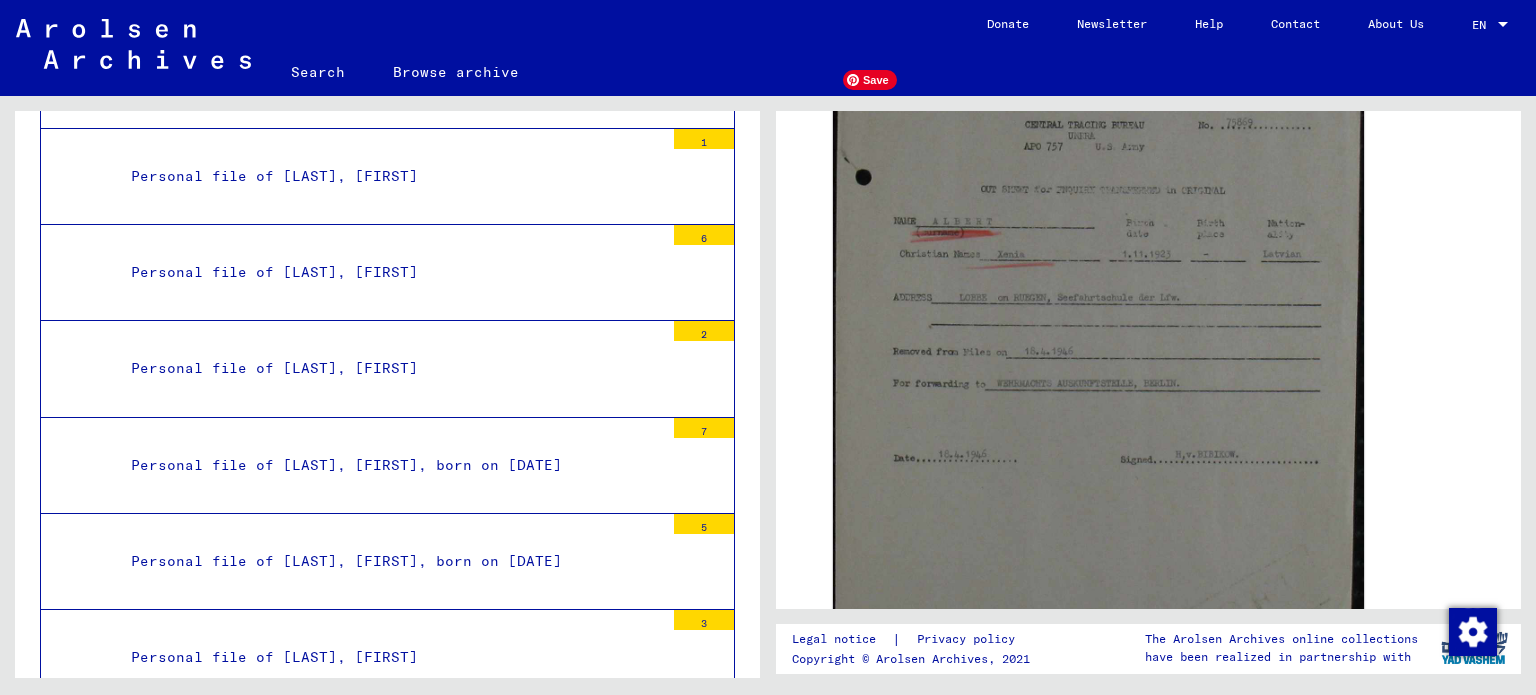 click on "Save" at bounding box center (870, 80) 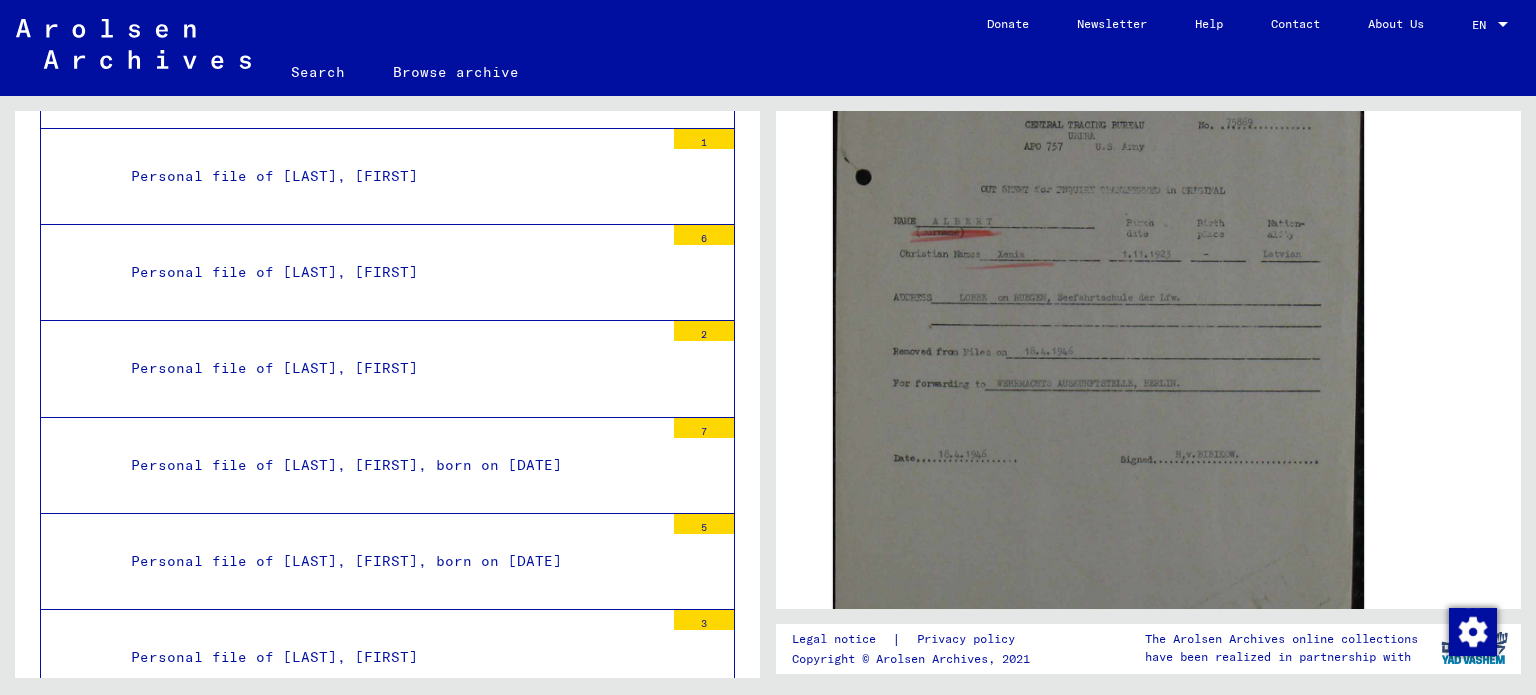 click on "6 Records of the ITS and its predecessors   /   6.3 Inquiry processing   /   6.3.1 Searching for missing persons   /   6.3.1.1 Tracing inquiries 1945 - 1946   /   Files with names from [LAST]   /  Personal file of [LAST], [FIRST], born on [DATE] Reference Code 06030101 002.451 Number of documents 1 DocID: 85975776 ([FIRST] [LAST]) See comments created before January 2022" 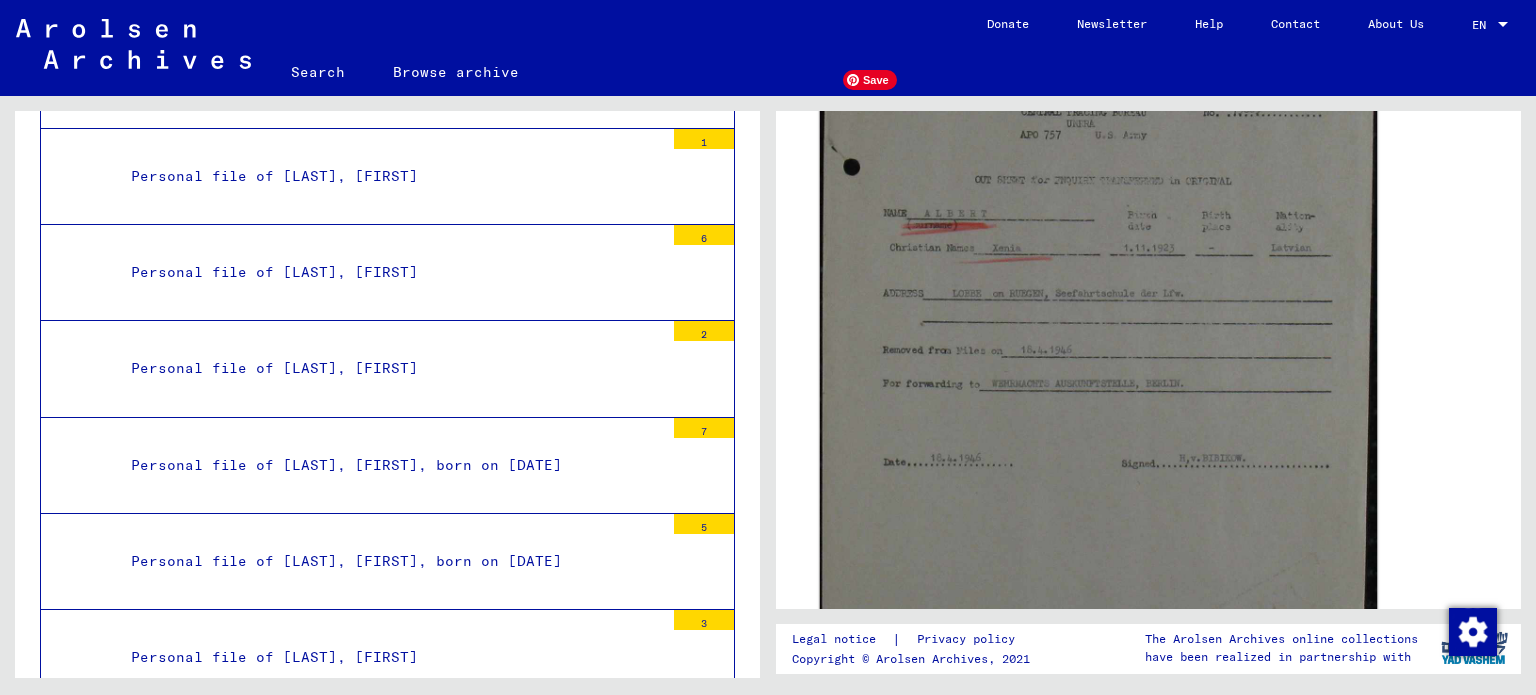 click 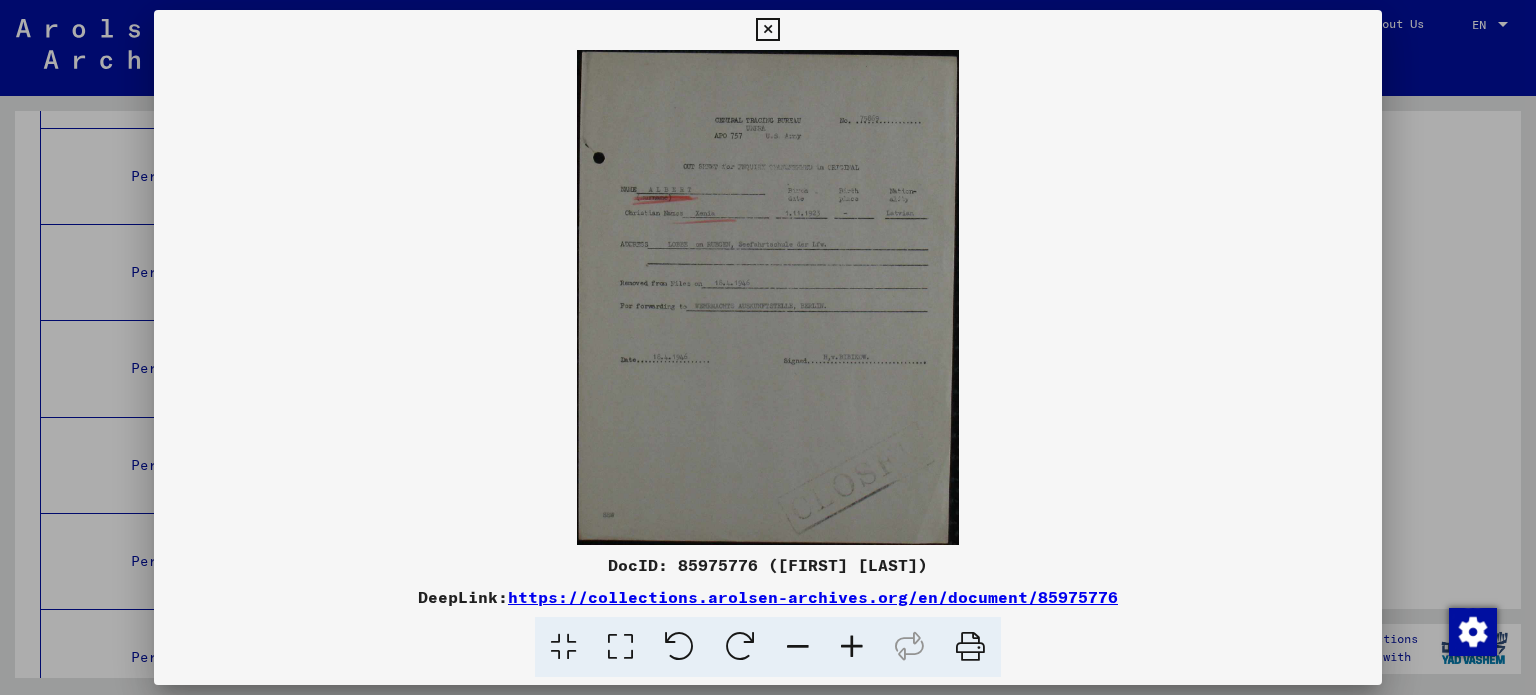 click at bounding box center (768, 347) 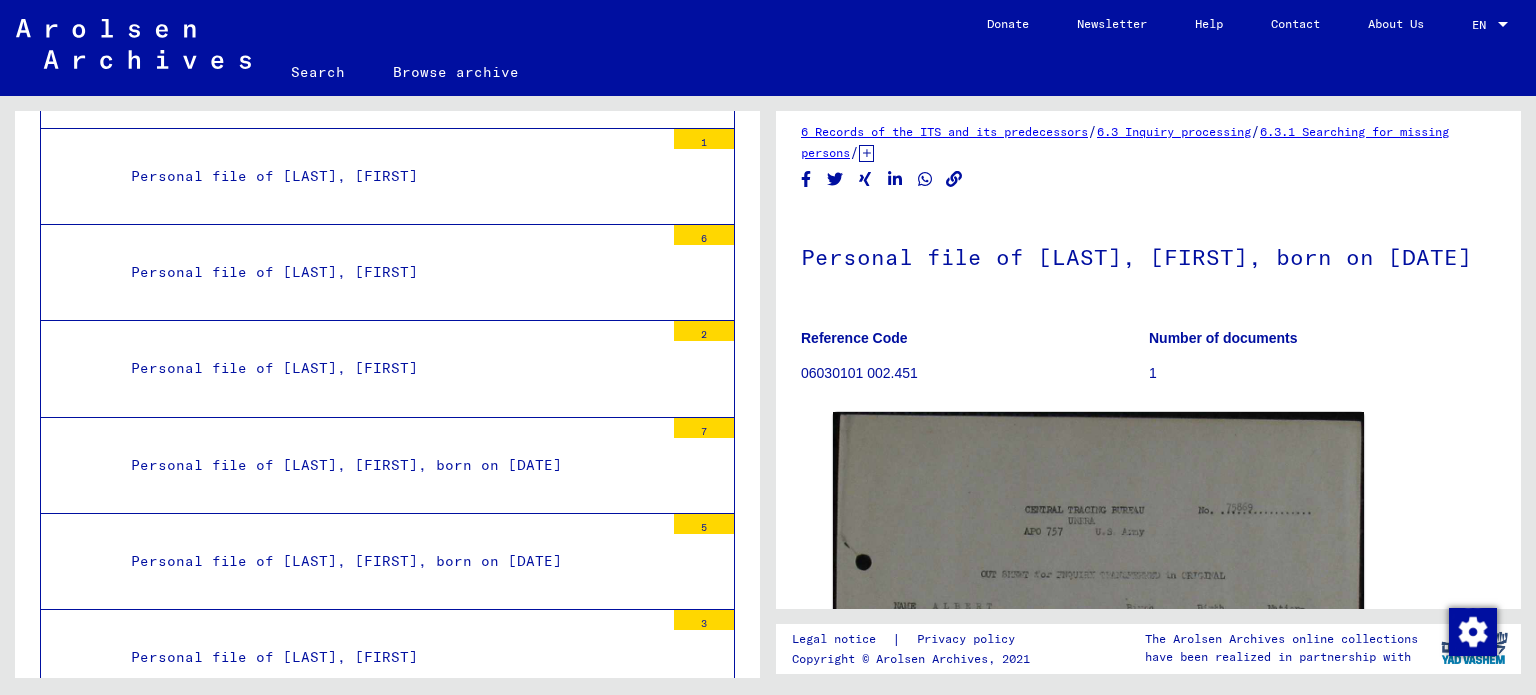 scroll, scrollTop: 0, scrollLeft: 0, axis: both 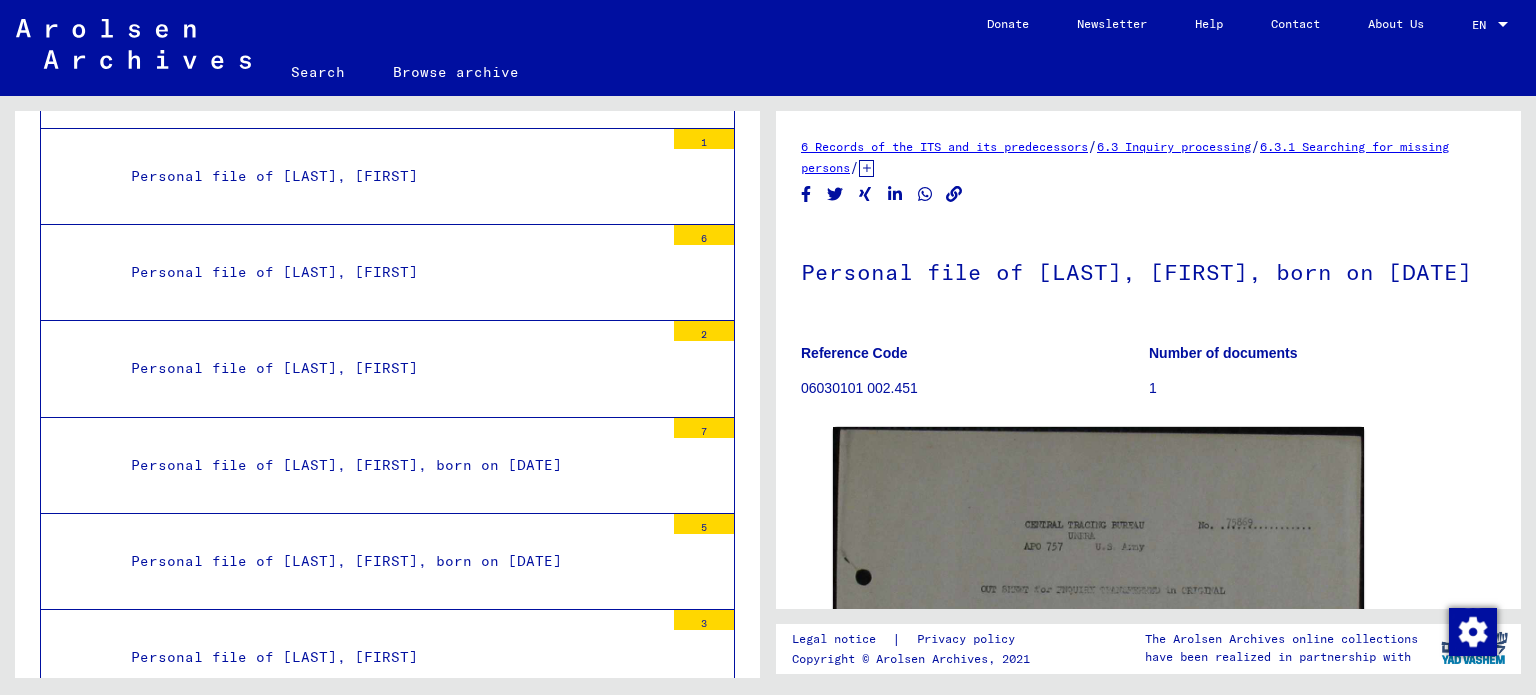click on "Browse archive" 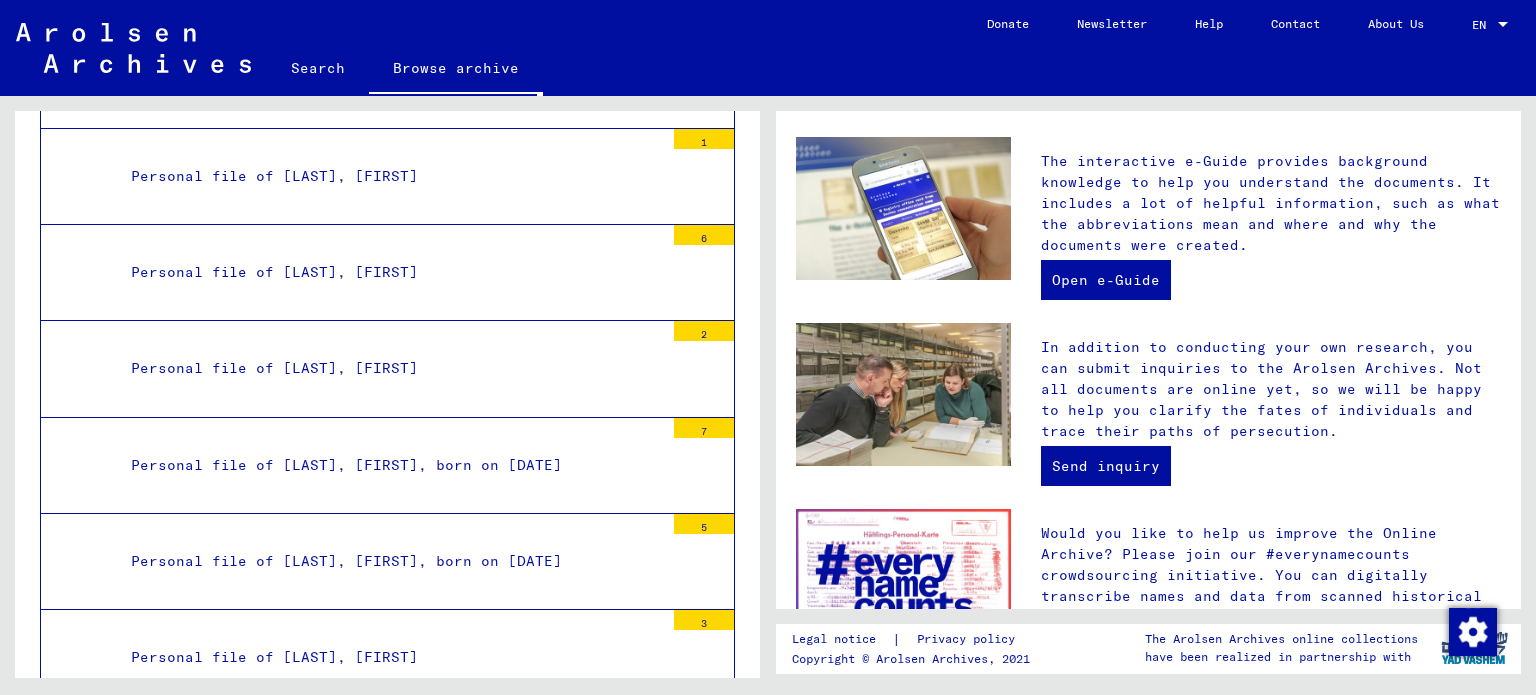 scroll, scrollTop: 600, scrollLeft: 0, axis: vertical 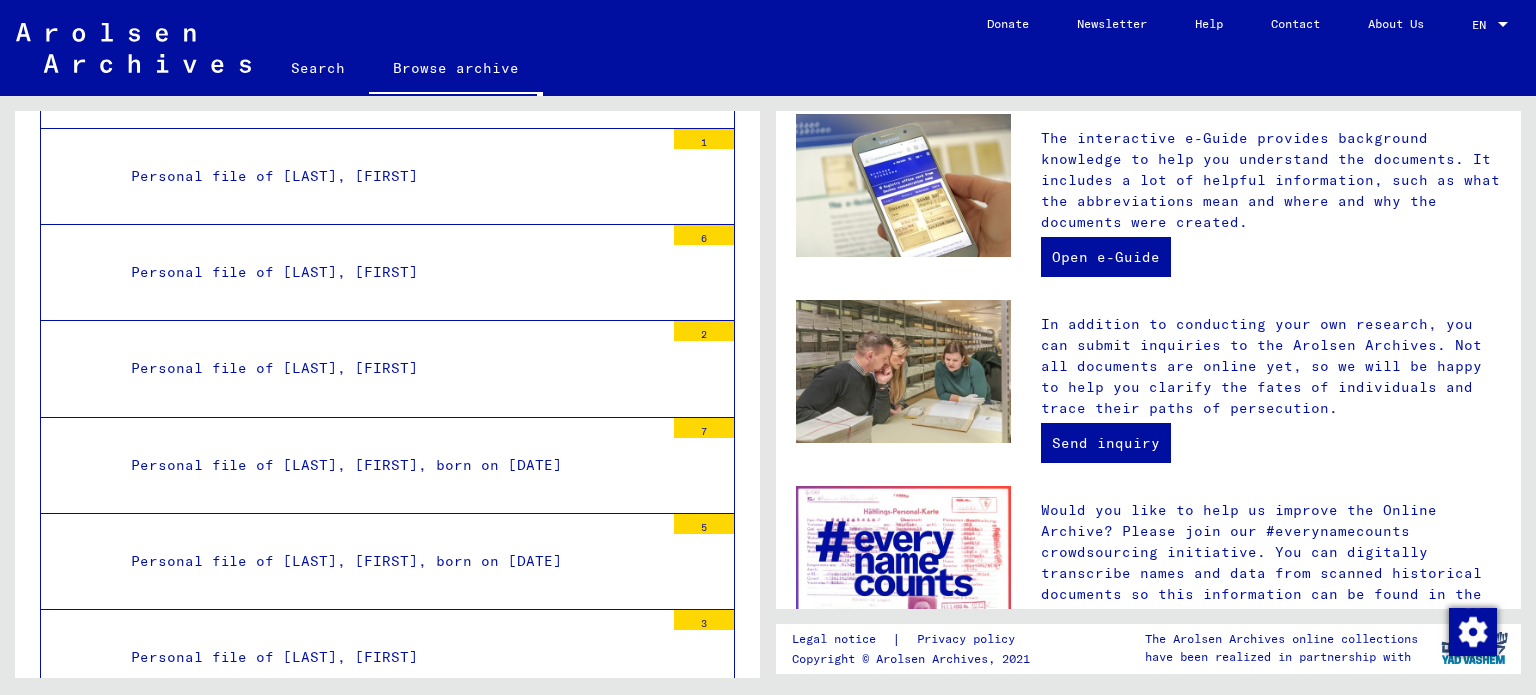click on "Personal file of [LAST], [FIRST], born on [DATE]" at bounding box center (390, 850) 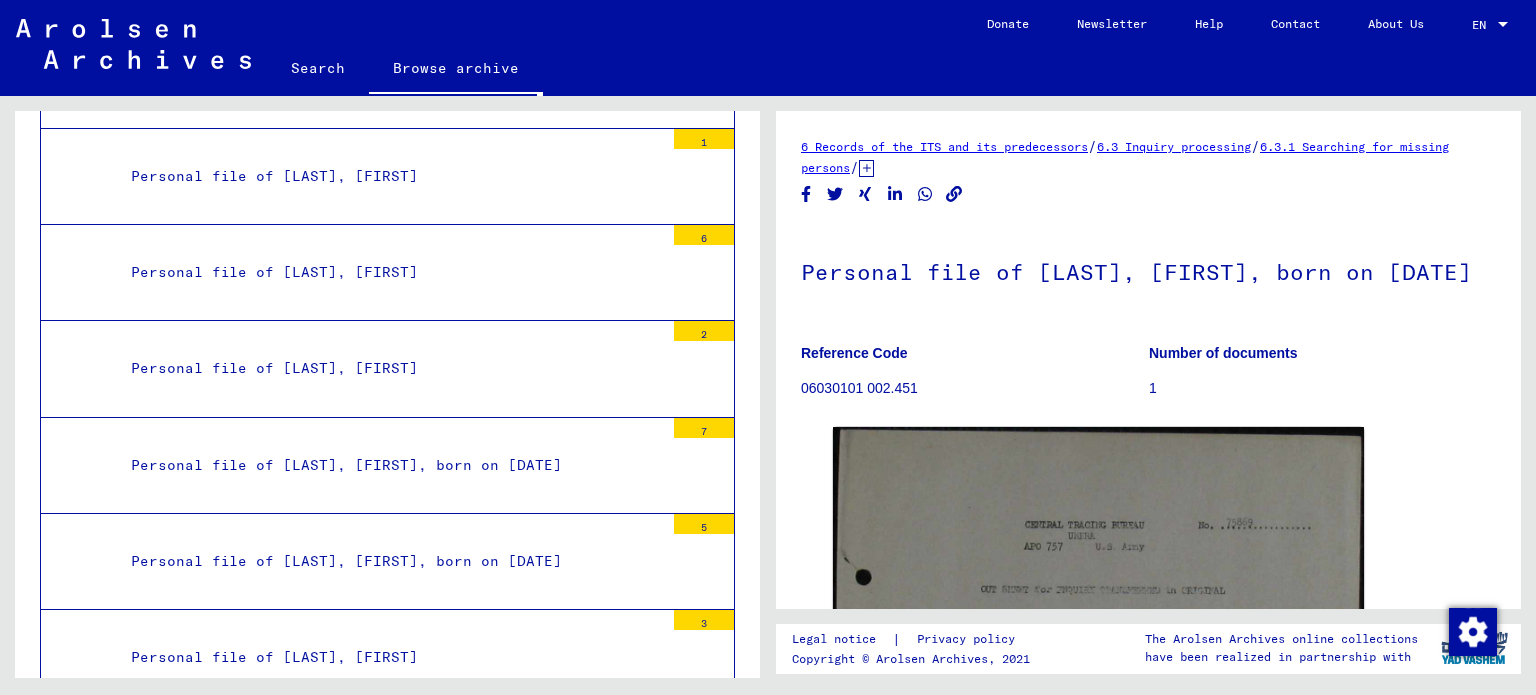 scroll, scrollTop: 0, scrollLeft: 0, axis: both 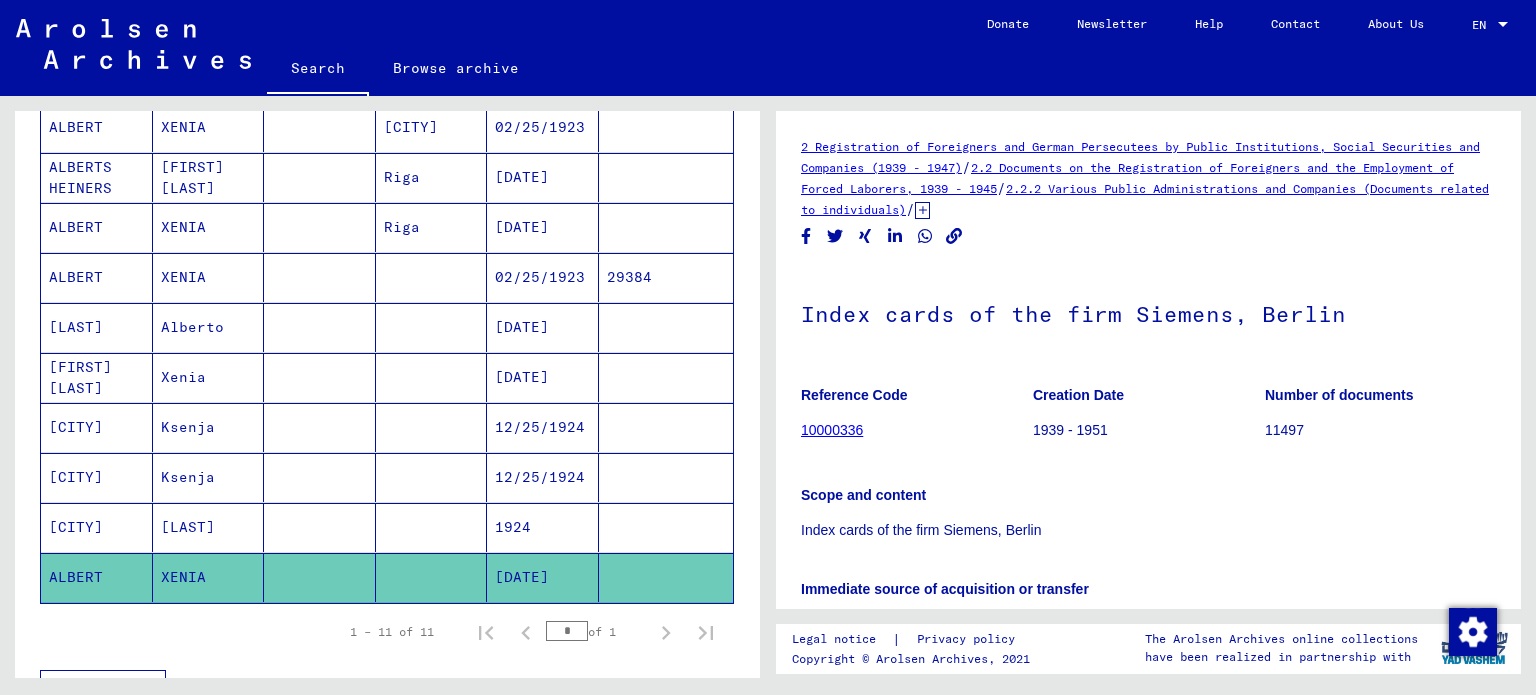 click on "[DATE]" 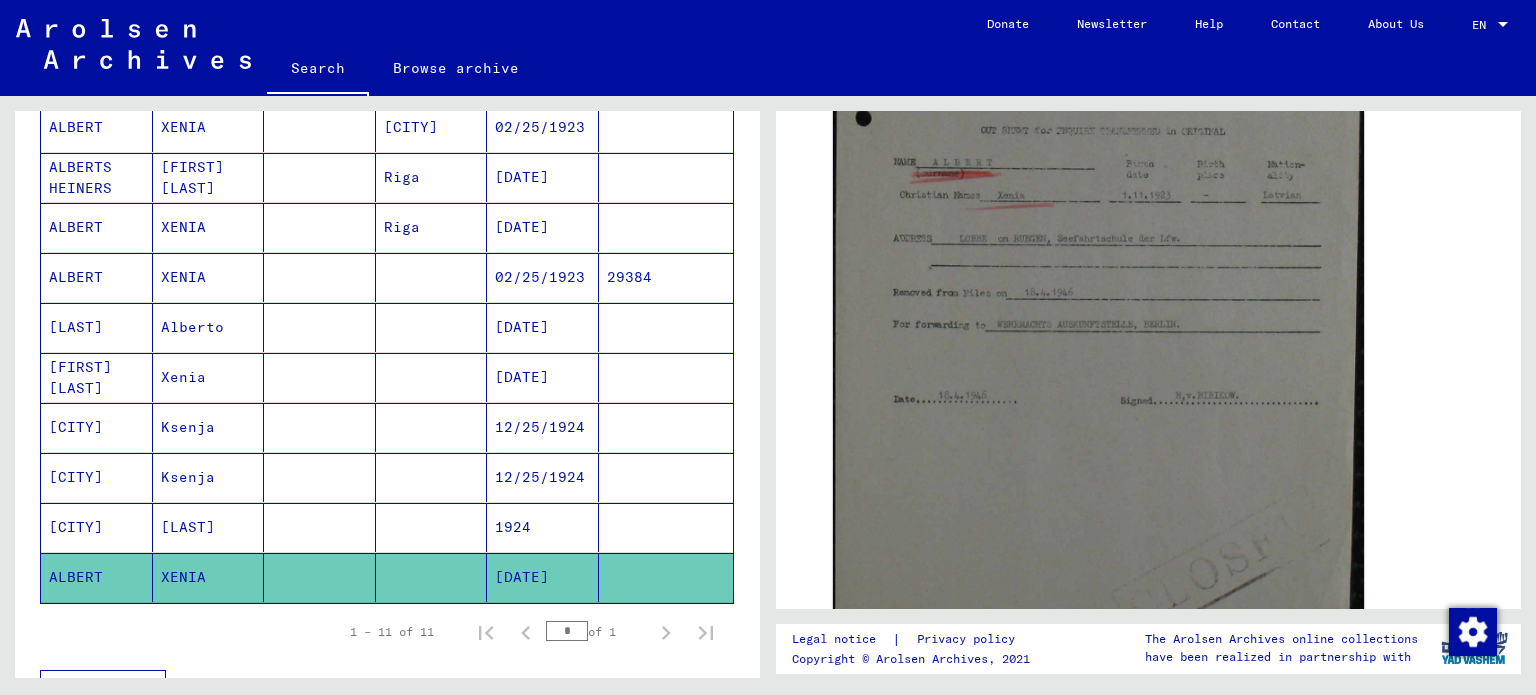 scroll, scrollTop: 400, scrollLeft: 0, axis: vertical 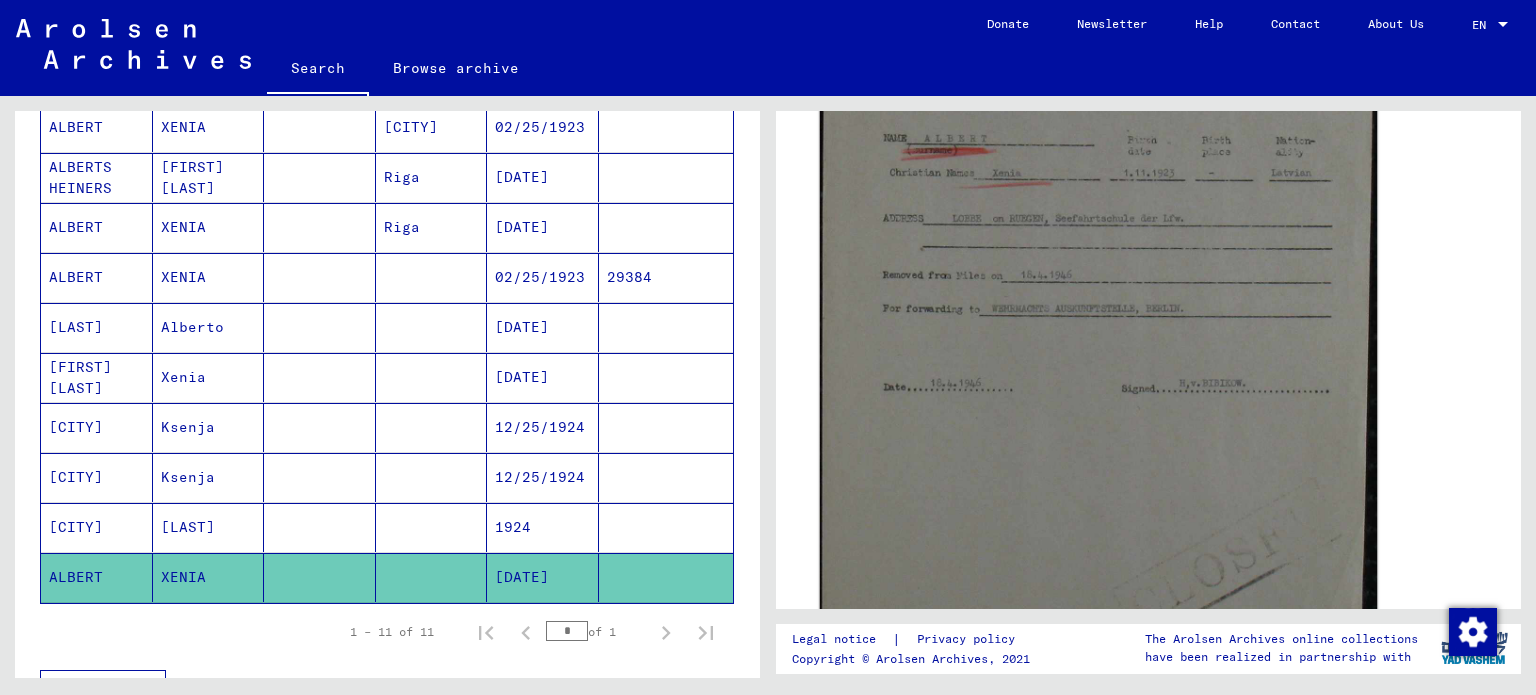 click 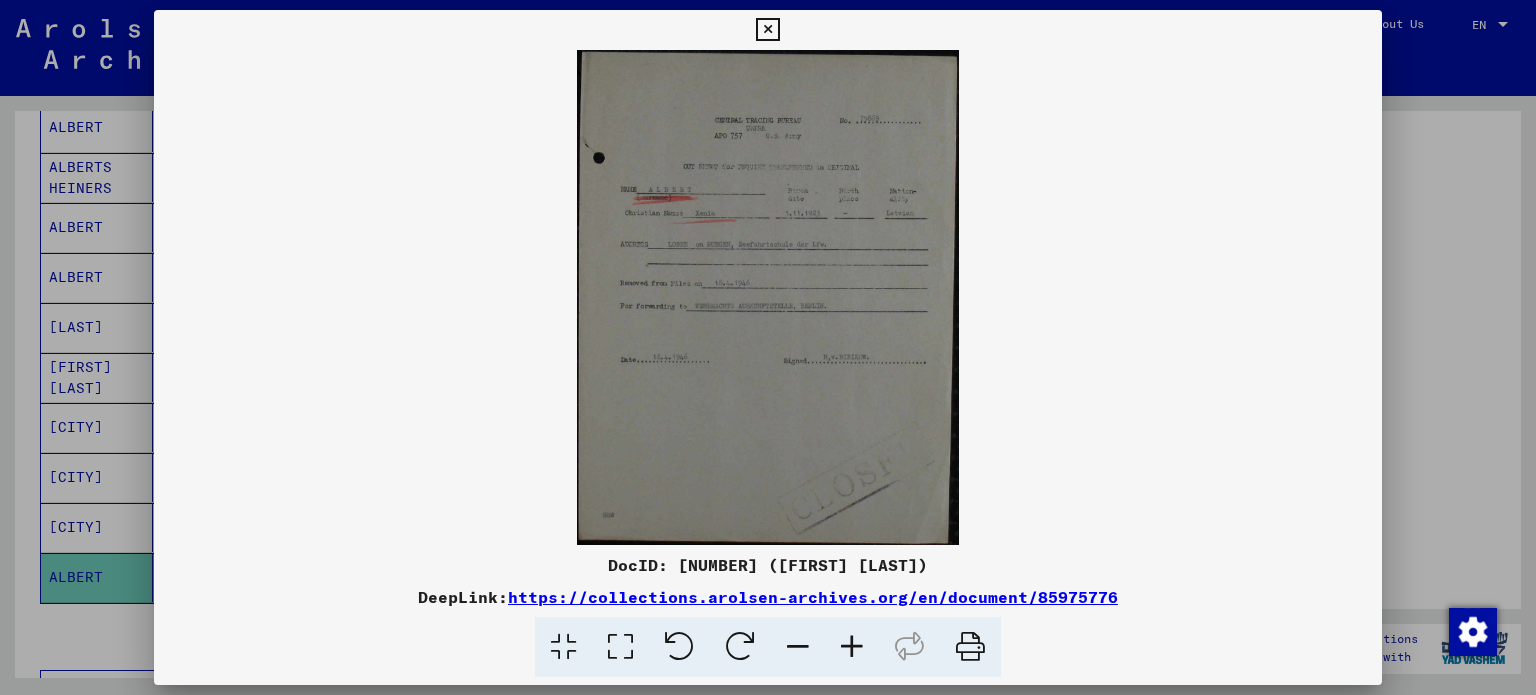 click at bounding box center (970, 647) 